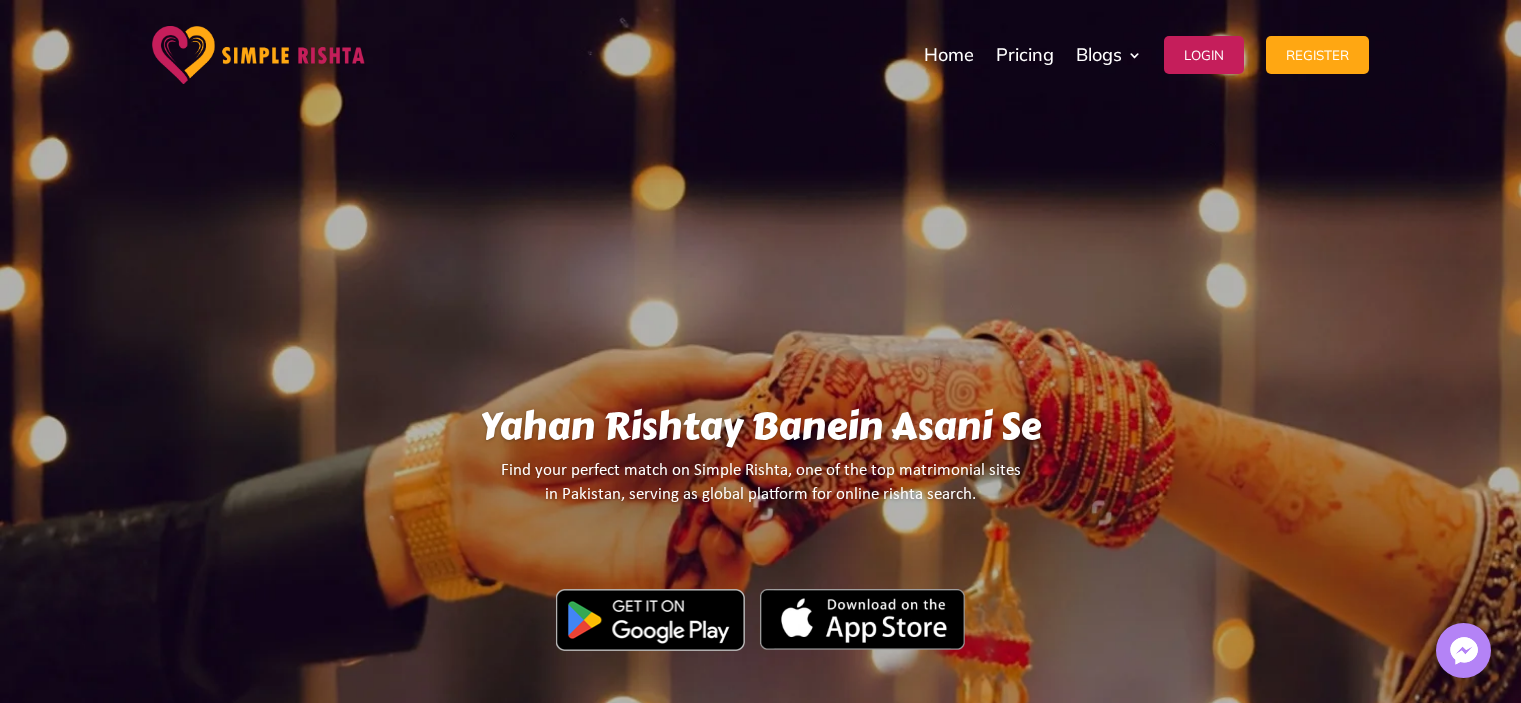 scroll, scrollTop: 0, scrollLeft: 0, axis: both 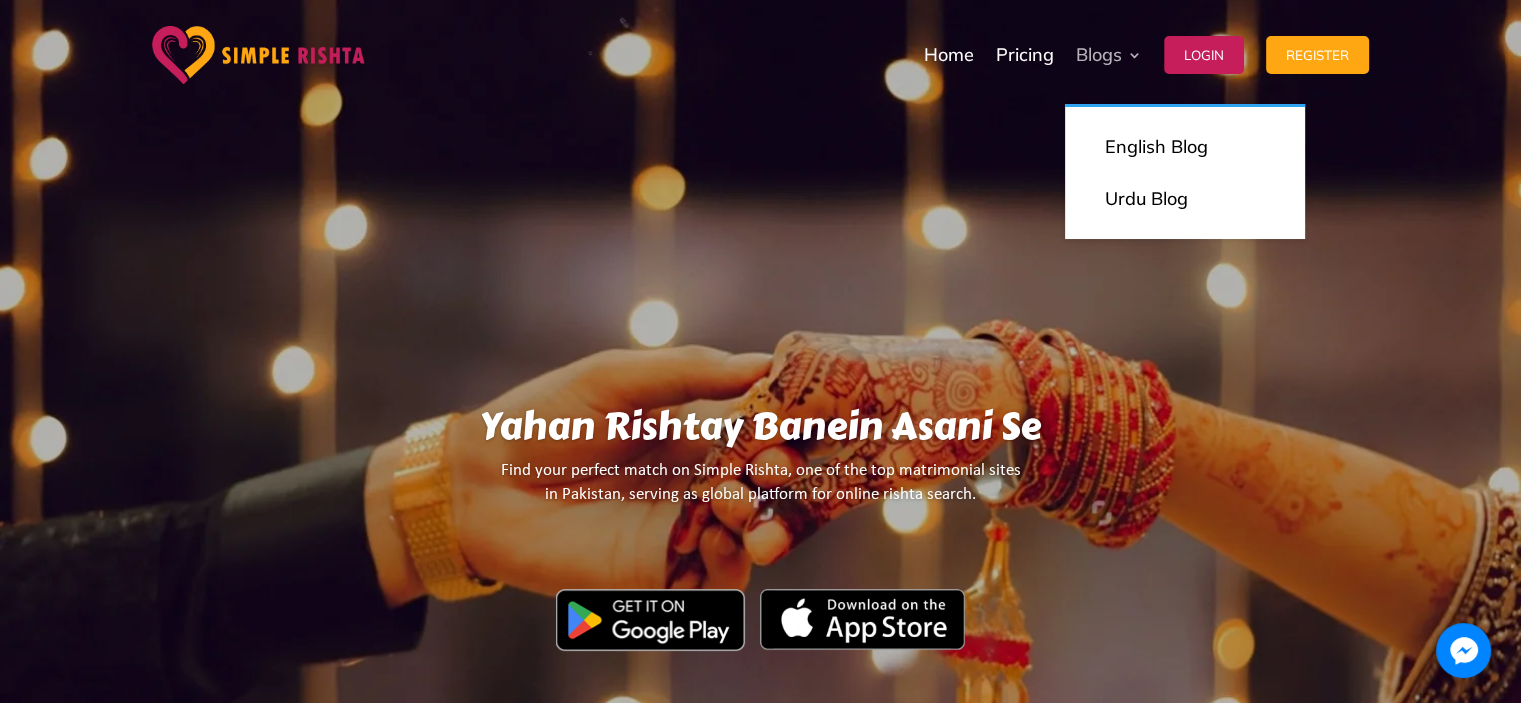 click on "Blogs" at bounding box center (1109, 55) 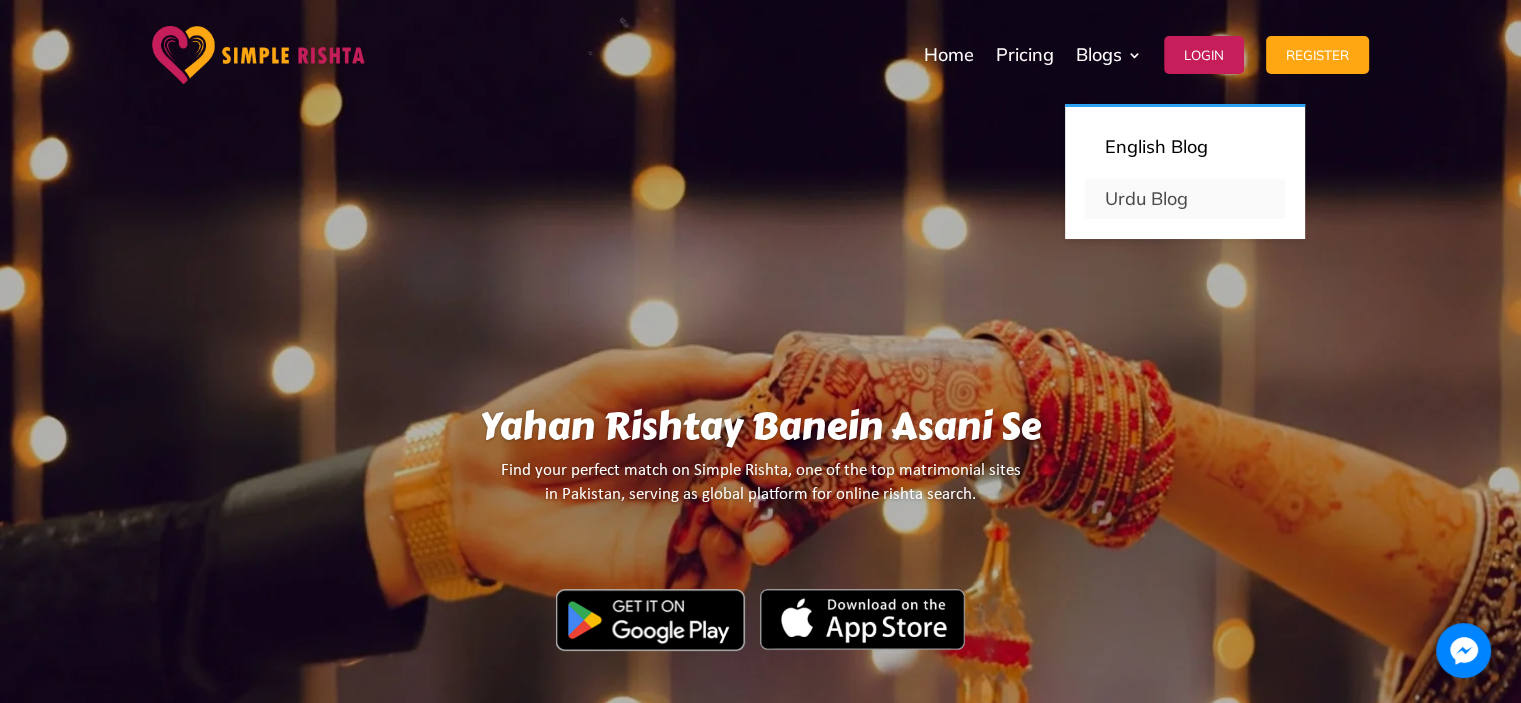 click on "Urdu Blog" at bounding box center (1185, 199) 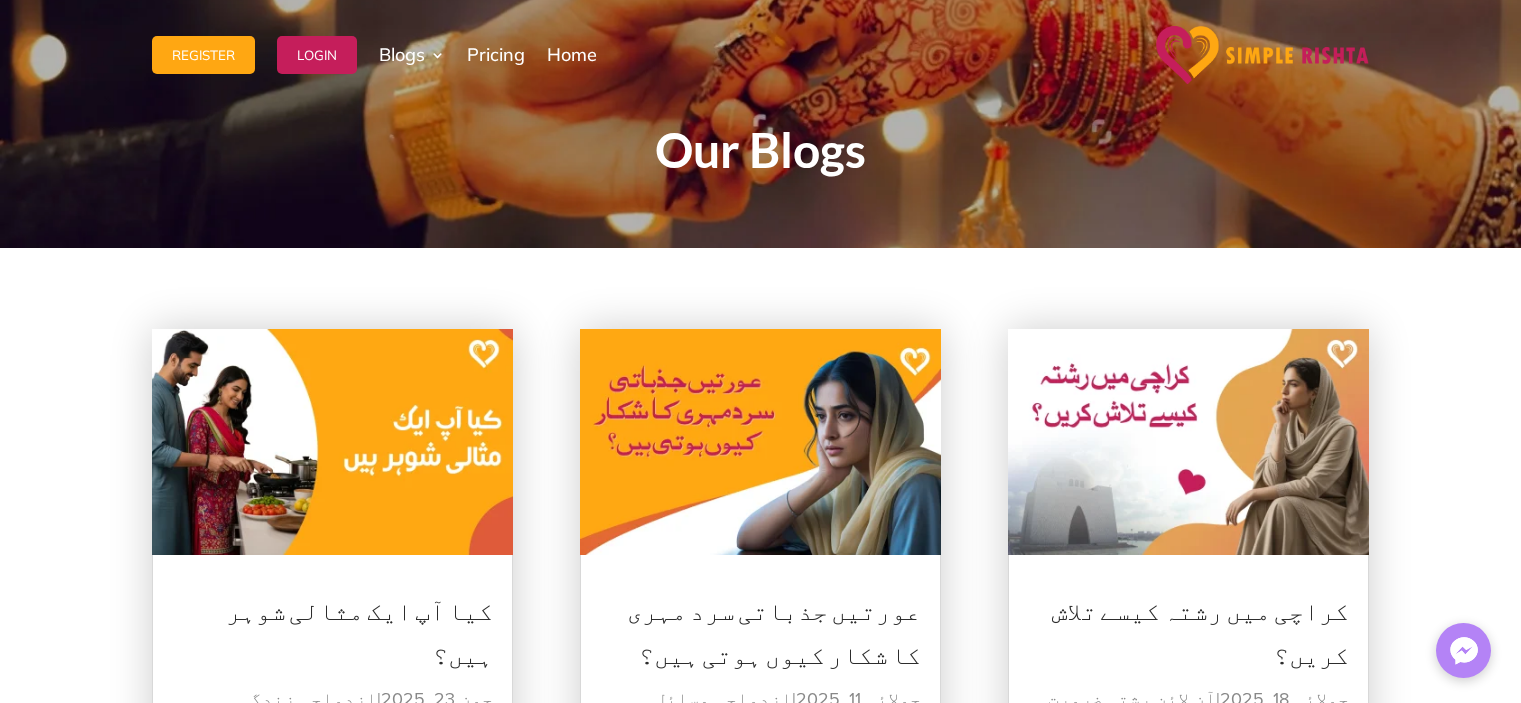 scroll, scrollTop: 0, scrollLeft: 0, axis: both 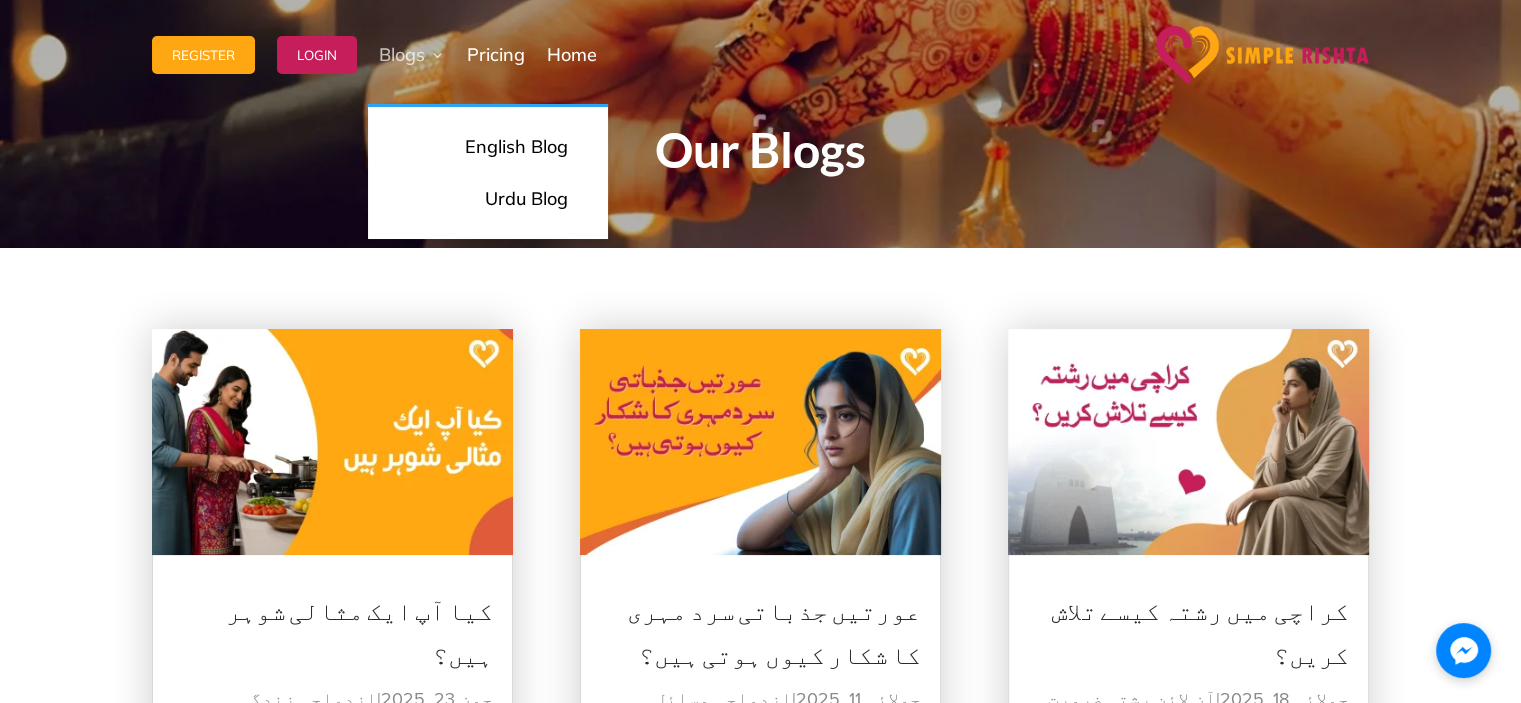 click on "Blogs" at bounding box center [412, 55] 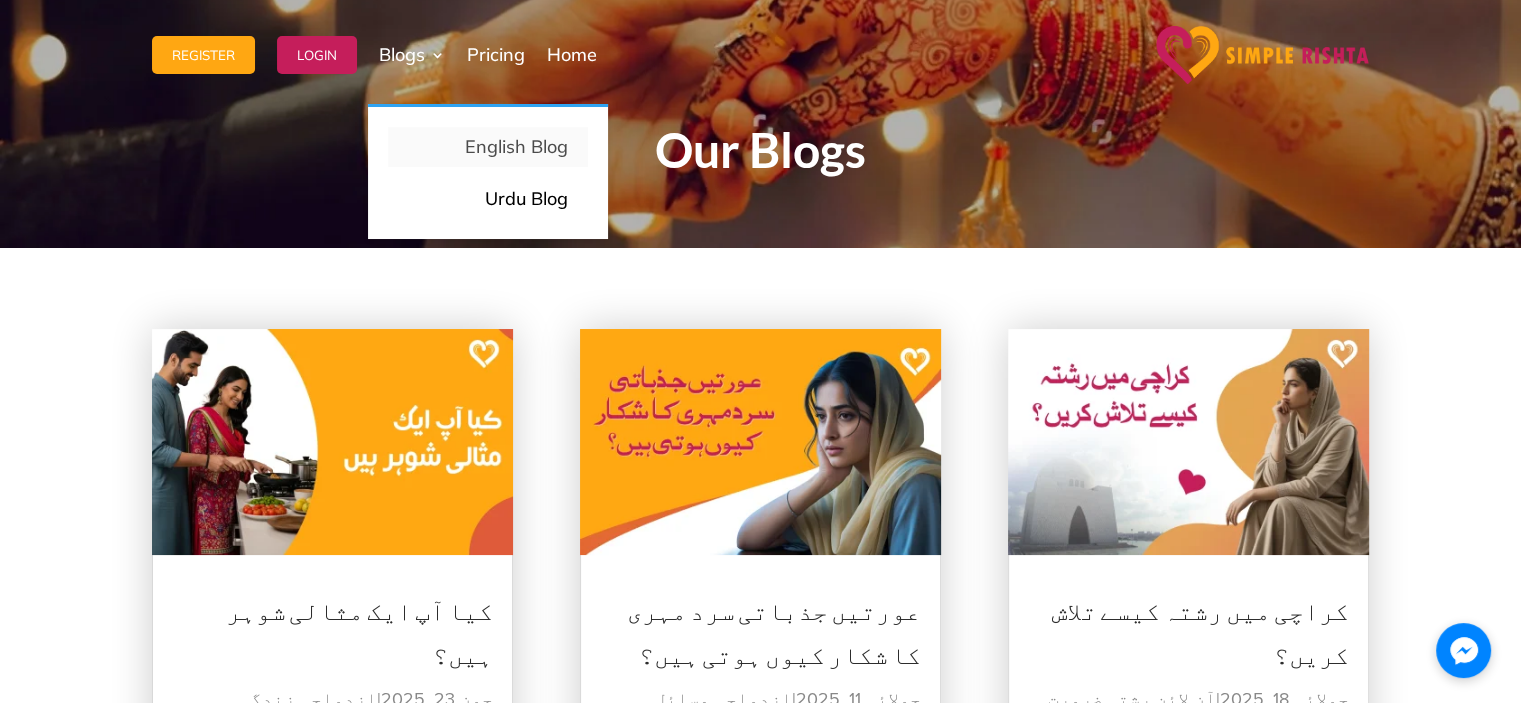 click on "English Blog" at bounding box center [488, 147] 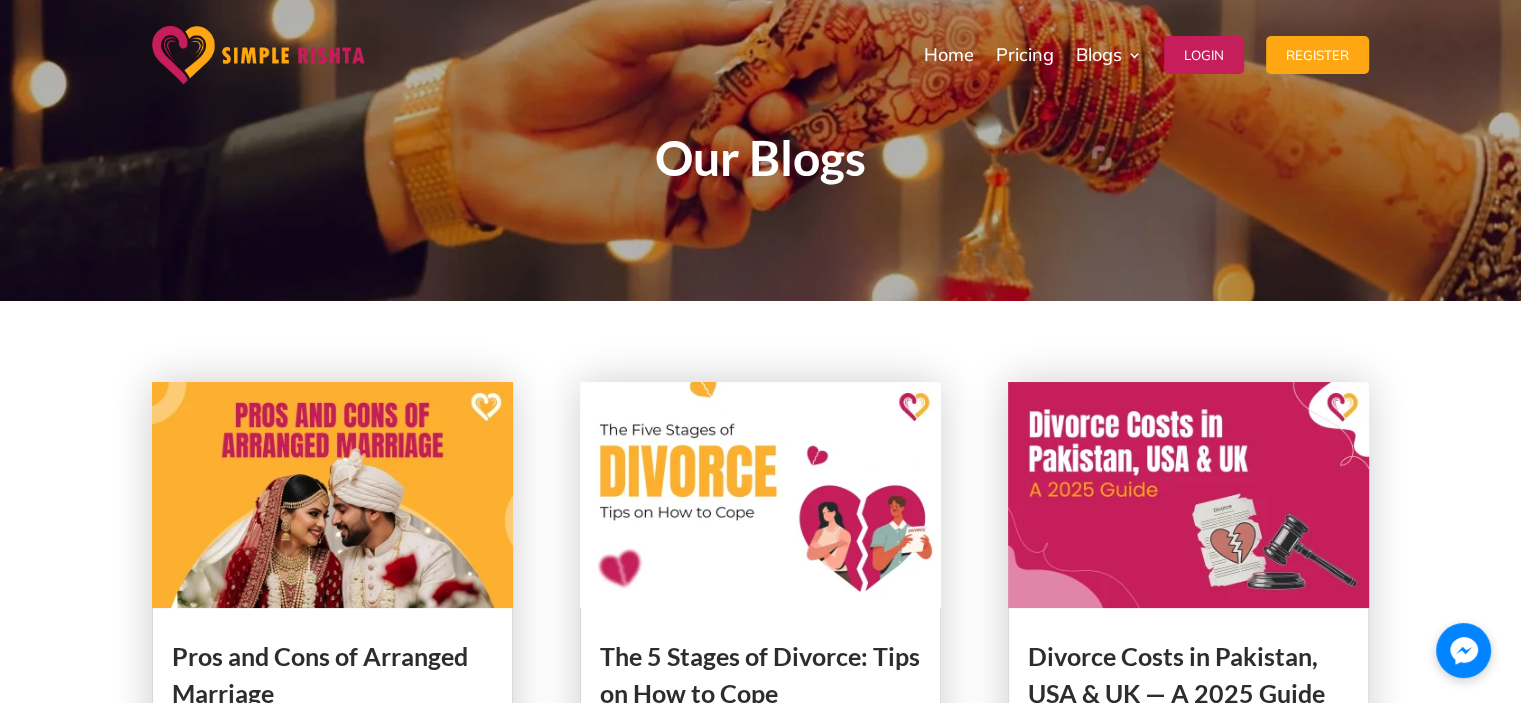 scroll, scrollTop: 0, scrollLeft: 0, axis: both 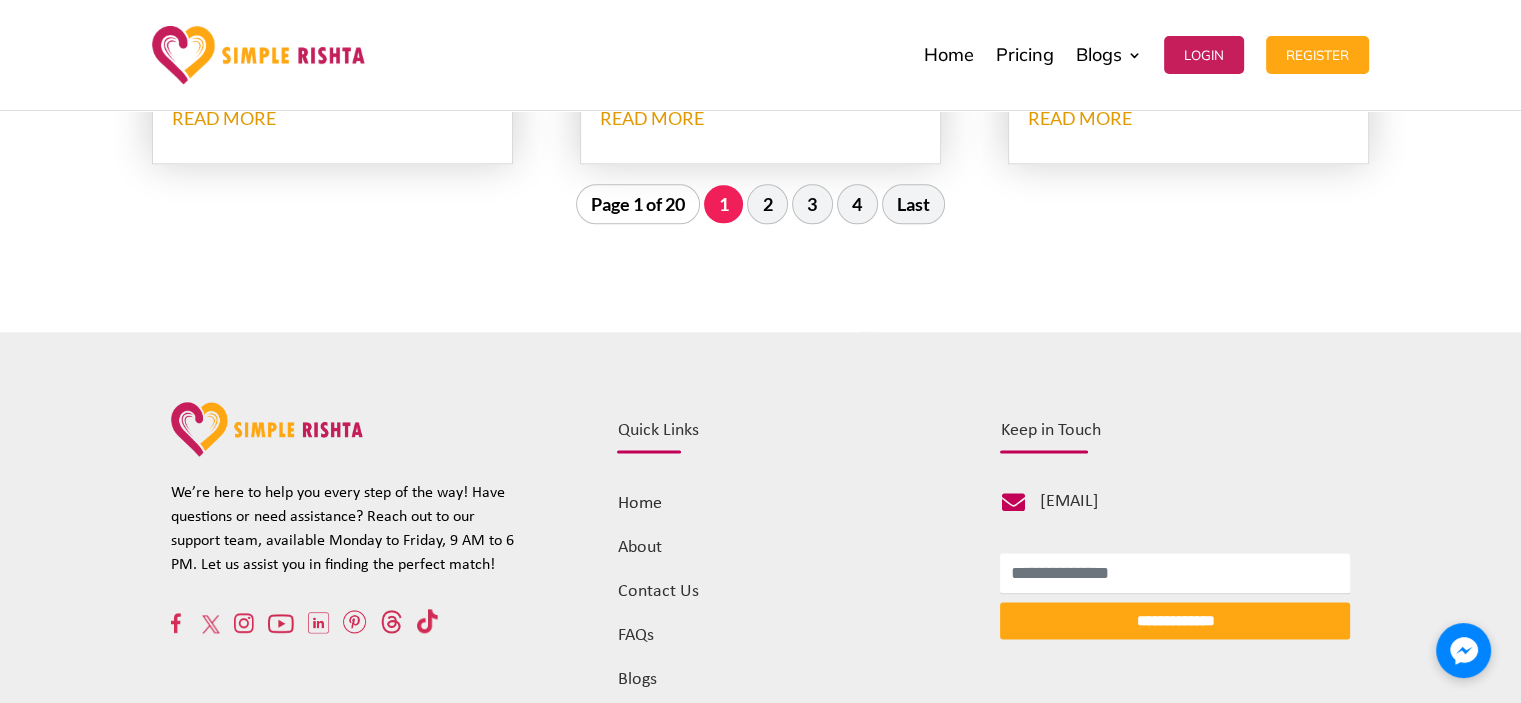 click on "Quick Links" at bounding box center [776, 436] 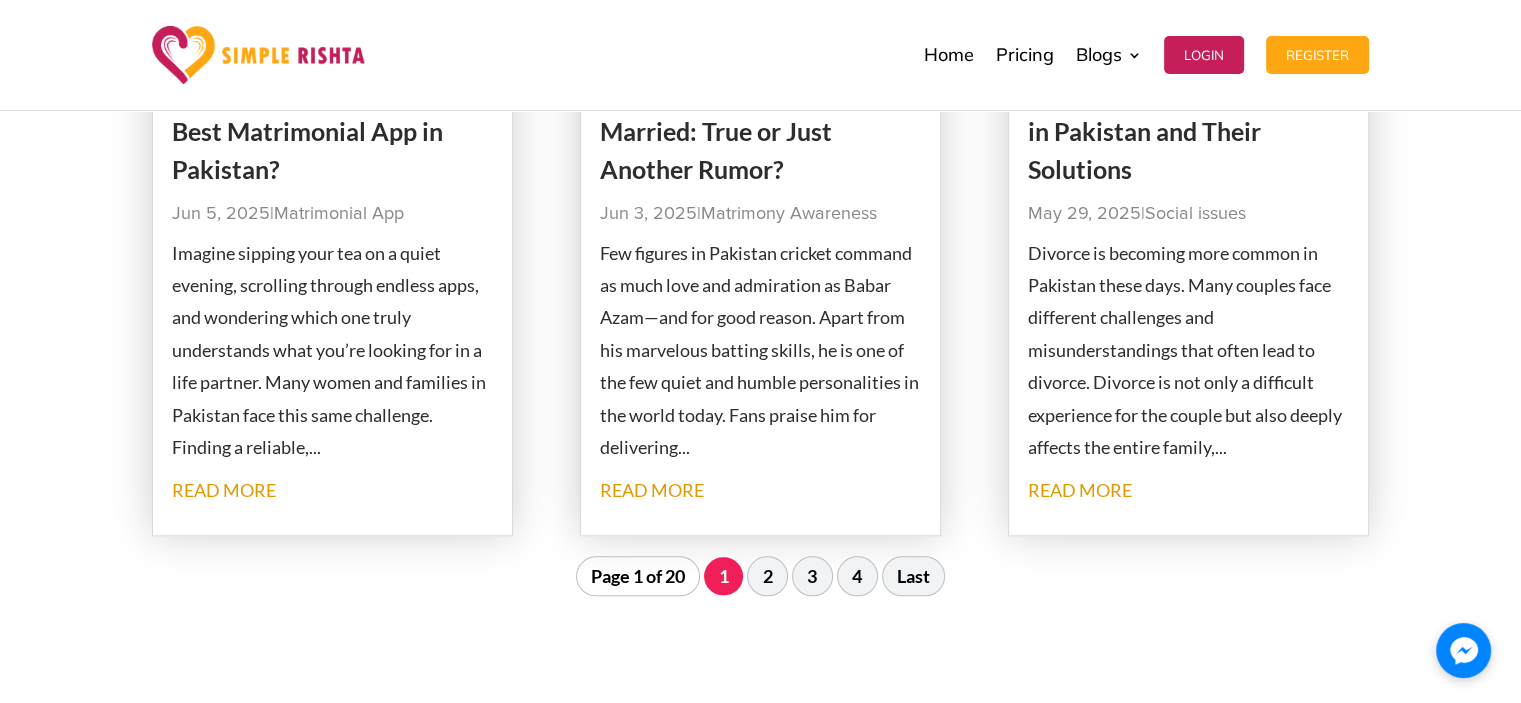 scroll, scrollTop: 2166, scrollLeft: 0, axis: vertical 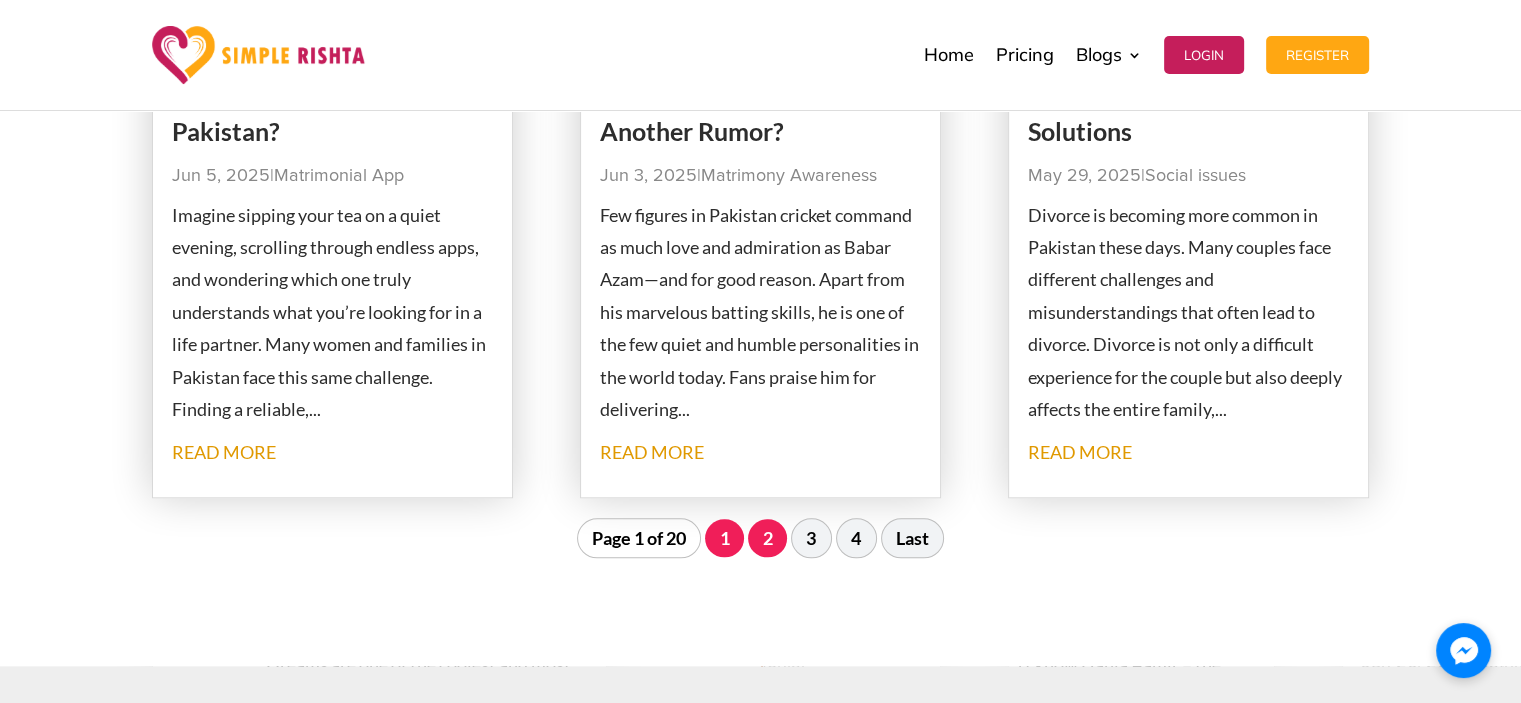 click on "2" at bounding box center [767, 538] 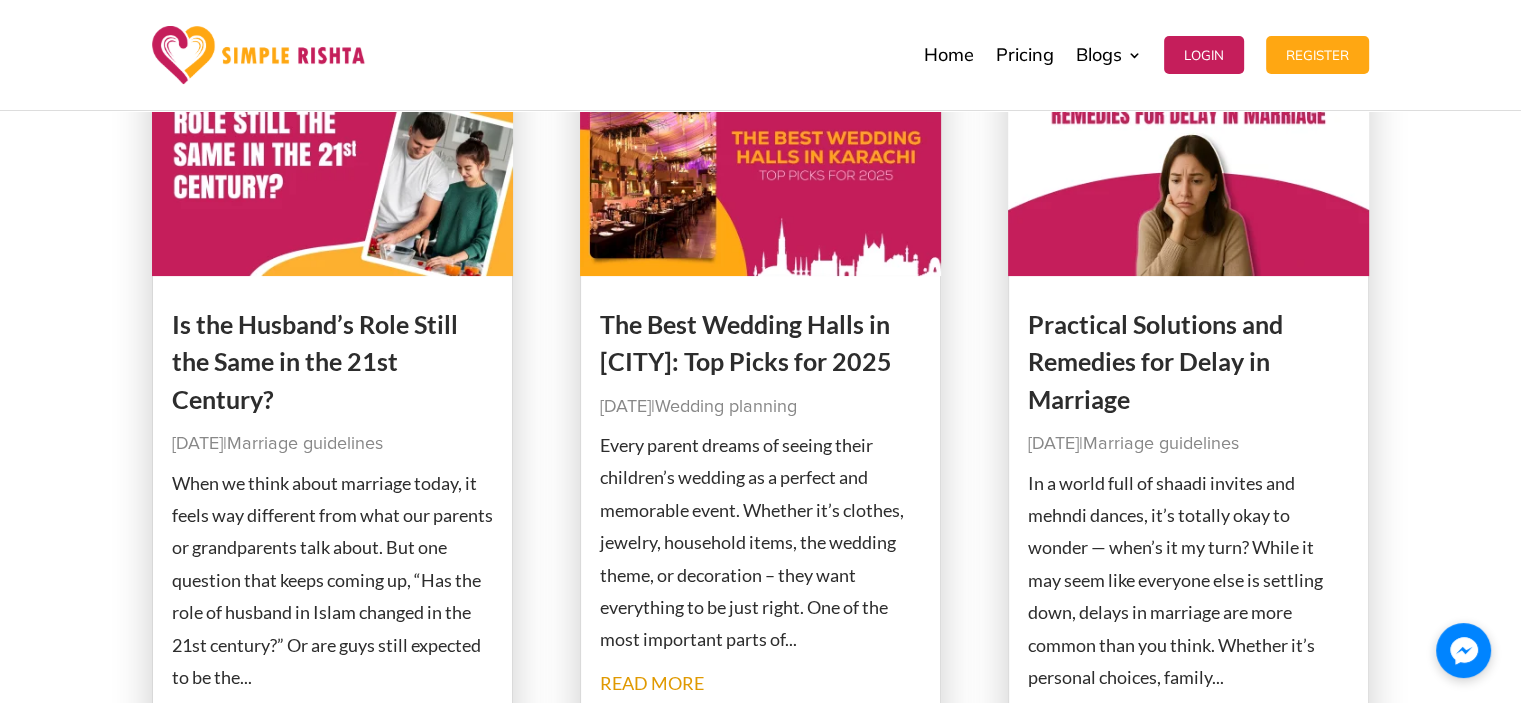 scroll, scrollTop: 665, scrollLeft: 0, axis: vertical 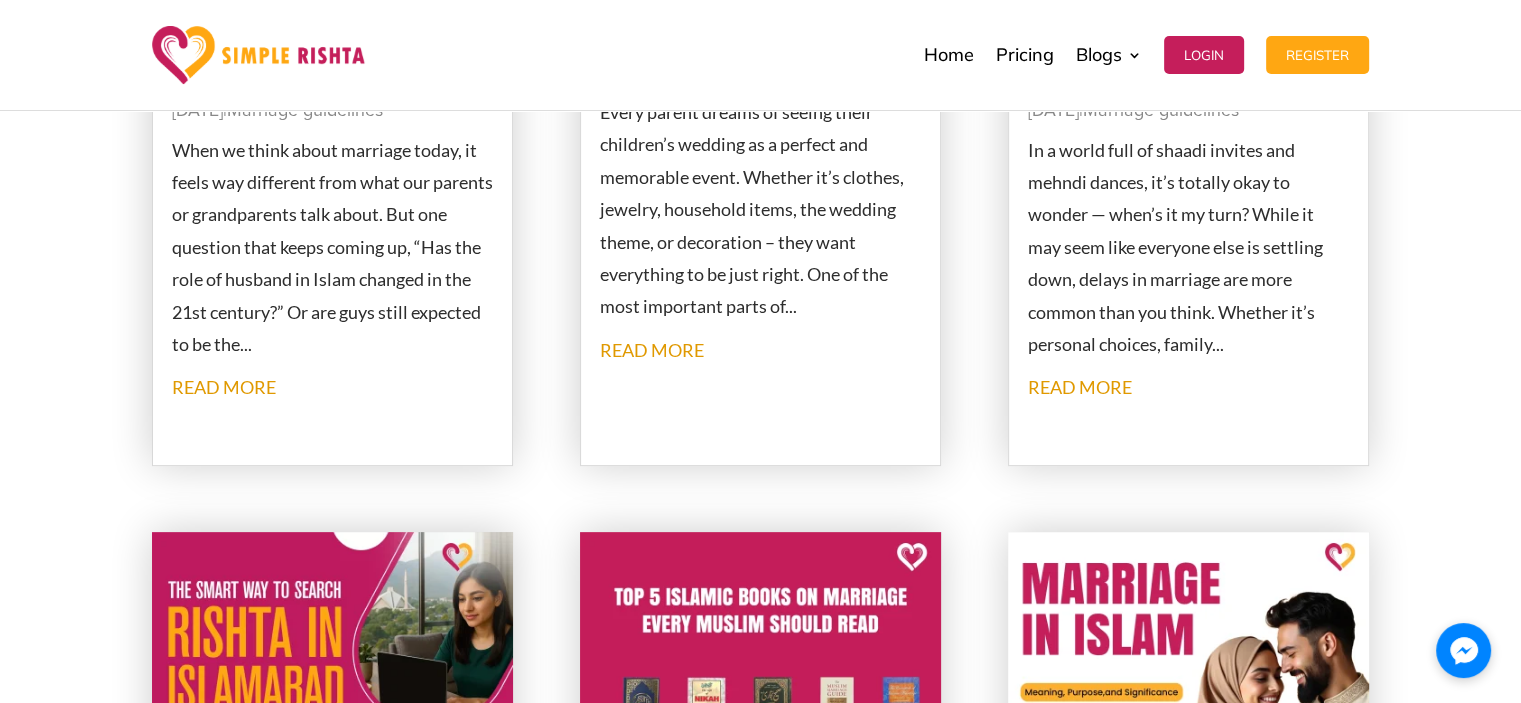 click on "read more" at bounding box center [1080, 387] 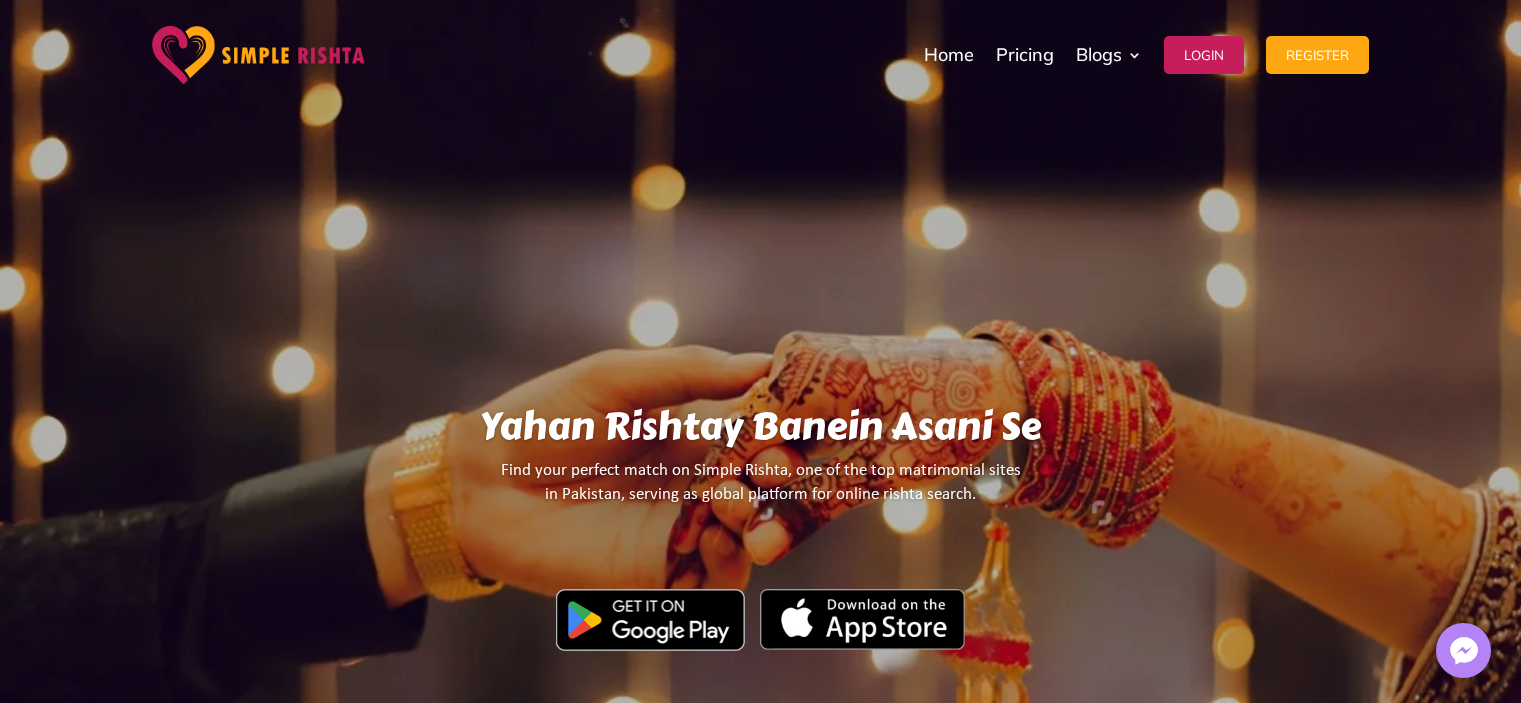 scroll, scrollTop: 0, scrollLeft: 0, axis: both 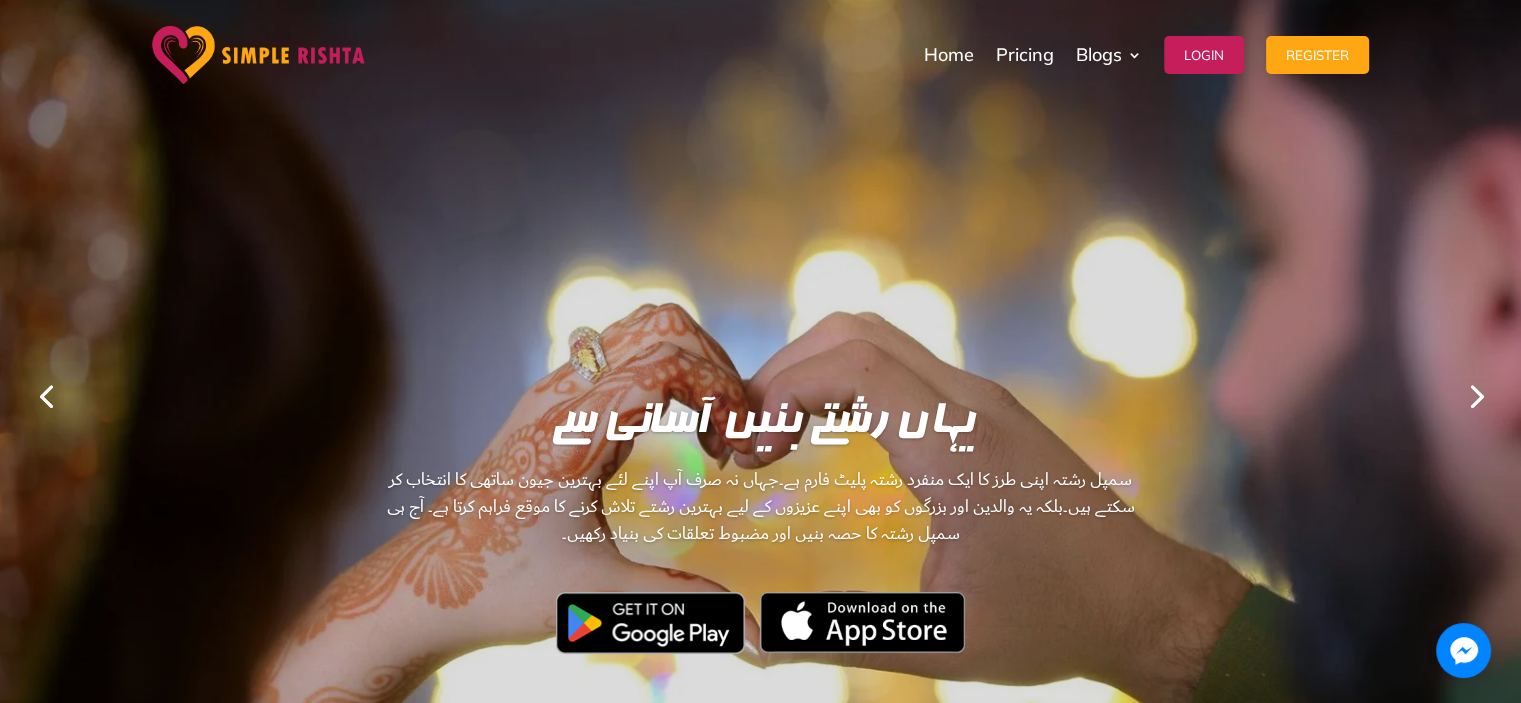 drag, startPoint x: 894, startPoint y: 247, endPoint x: 747, endPoint y: 309, distance: 159.53996 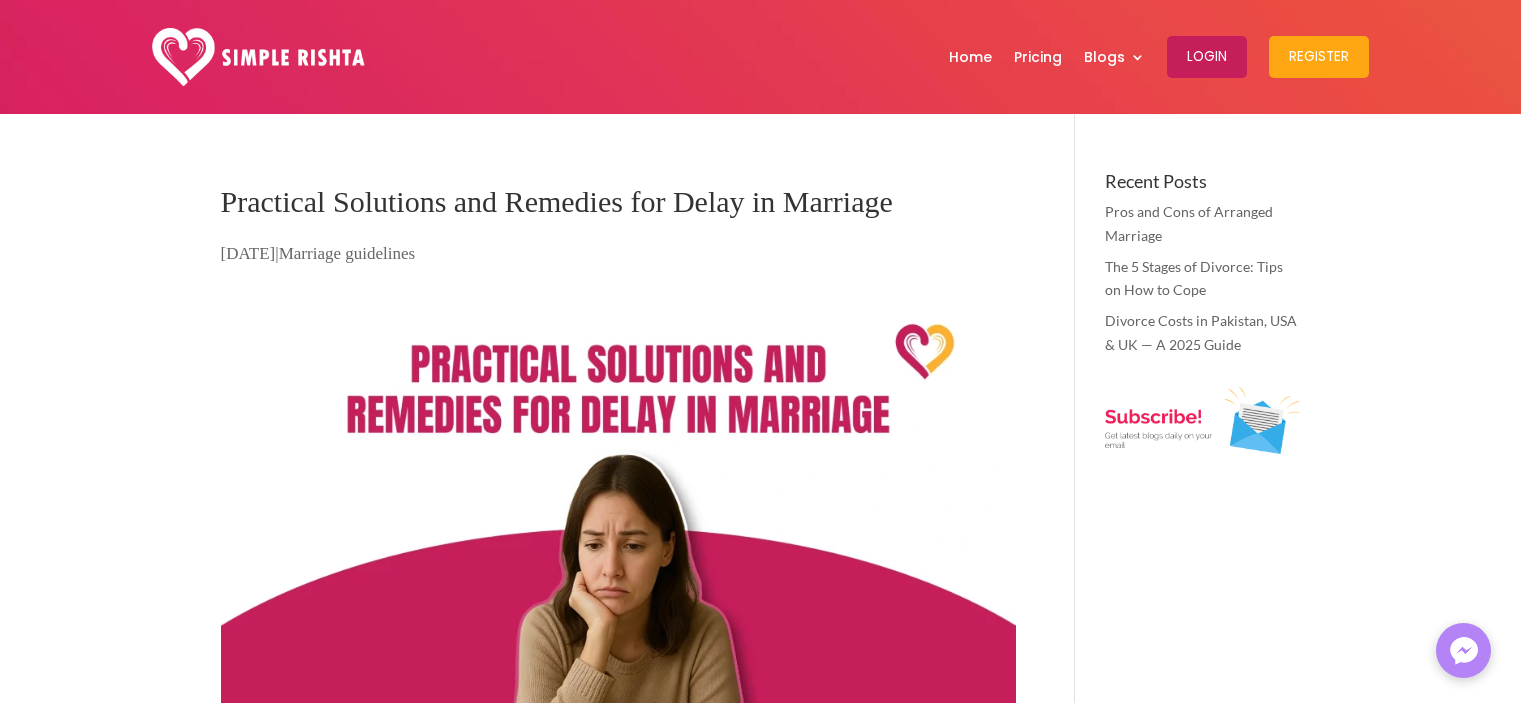 scroll, scrollTop: 0, scrollLeft: 0, axis: both 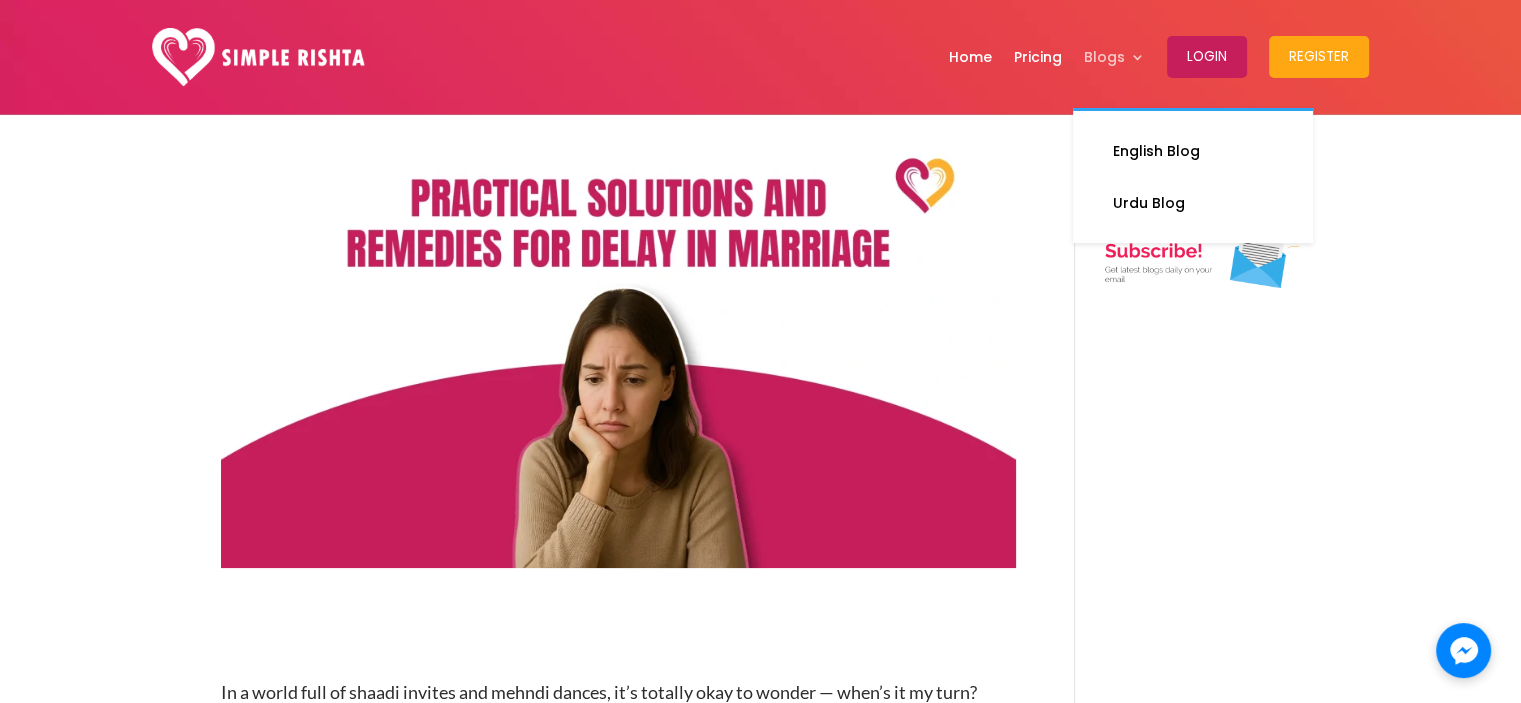 click on "Blogs" at bounding box center (1114, 57) 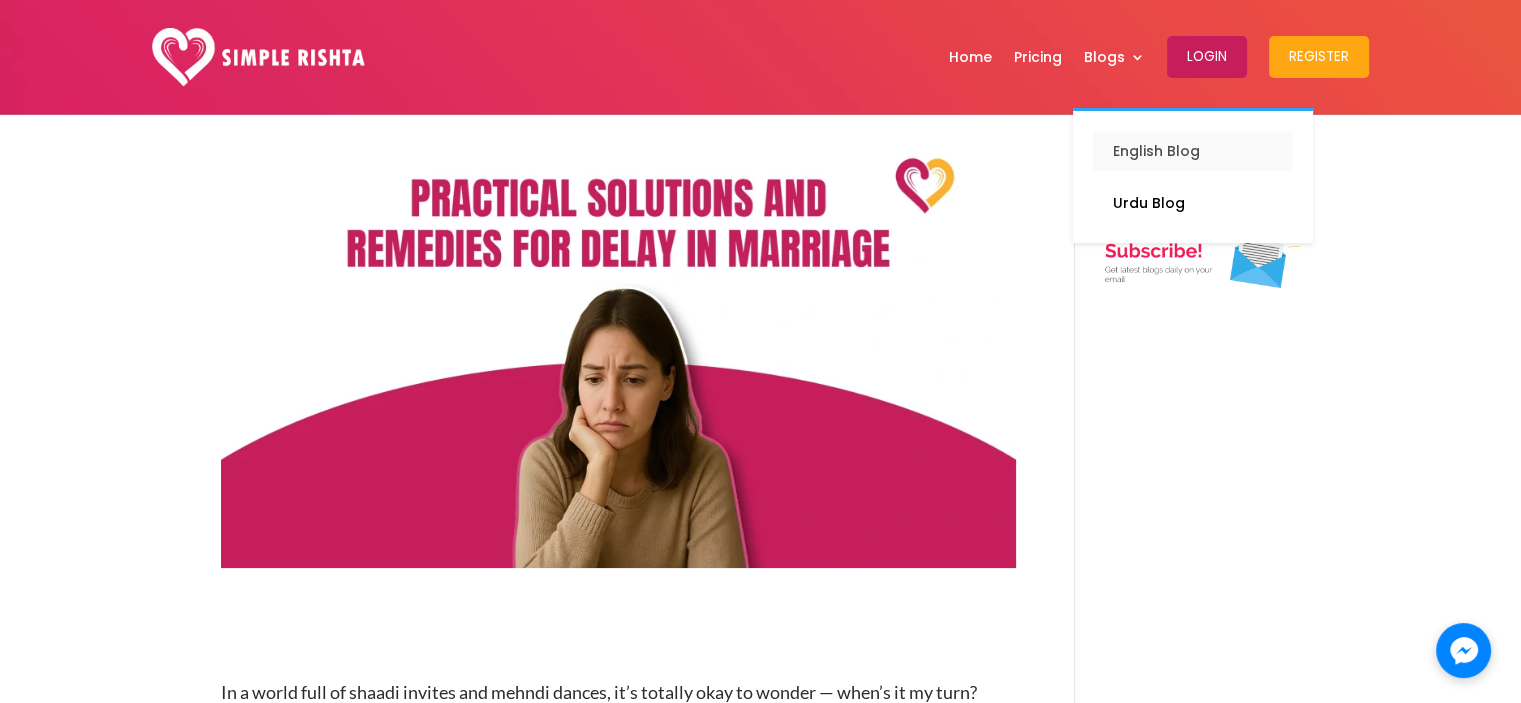 click on "English Blog" at bounding box center (1193, 151) 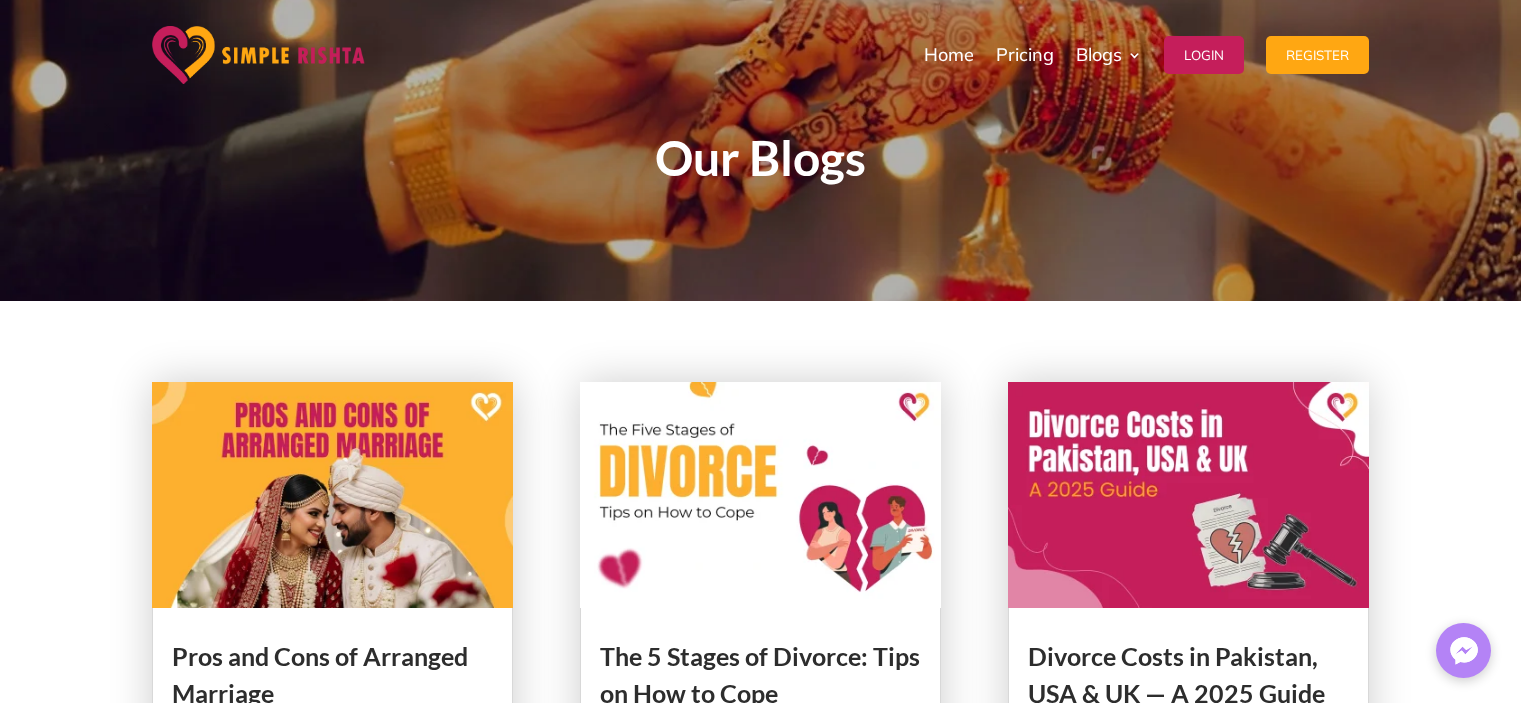 scroll, scrollTop: 0, scrollLeft: 0, axis: both 